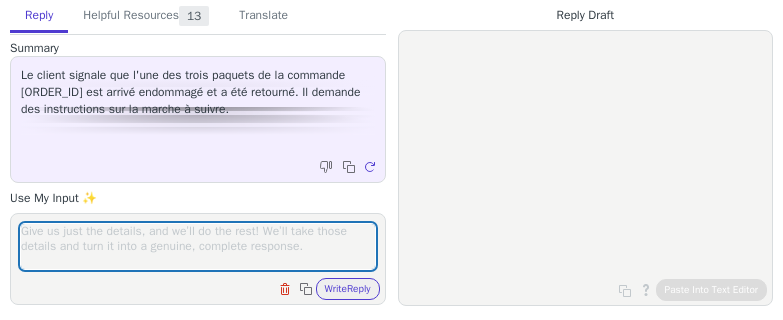 scroll, scrollTop: 0, scrollLeft: 0, axis: both 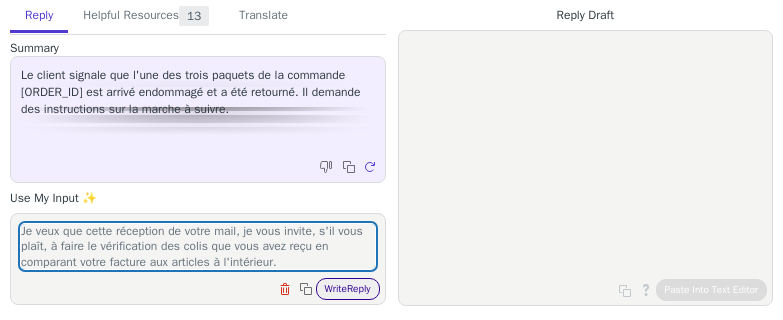 type on "Je veux que cette réception de votre mail, je vous invite, s'il vous plaît, à faire le vérification des colis que vous avez reçu en comparant votre facture aux articles à l'intérieur." 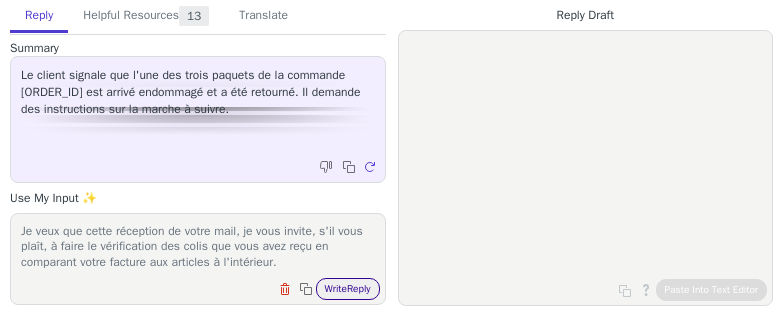 click on "Write  Reply" at bounding box center [348, 289] 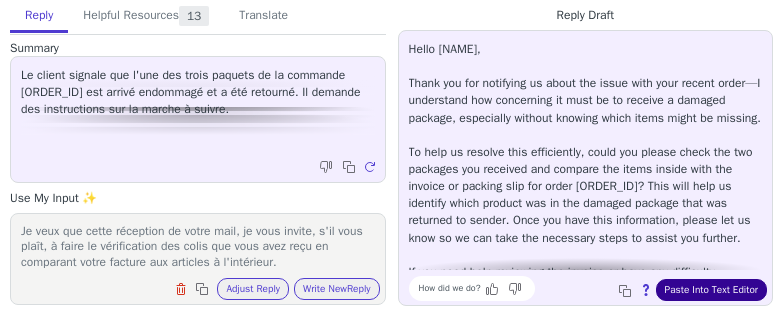 click on "Paste Into Text Editor" at bounding box center (711, 290) 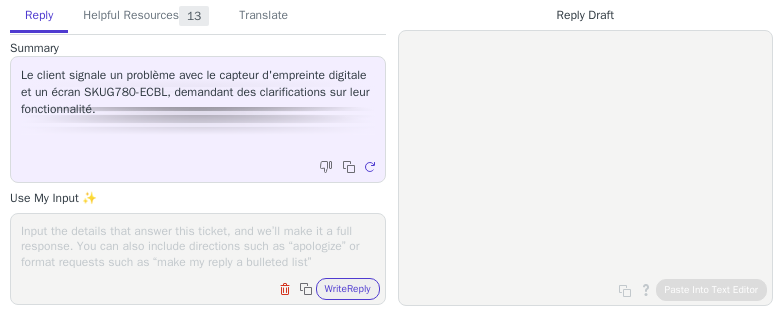 scroll, scrollTop: 0, scrollLeft: 0, axis: both 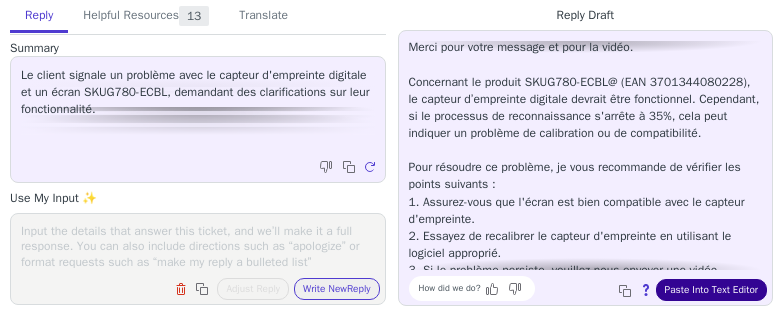 click on "Paste Into Text Editor" at bounding box center (711, 290) 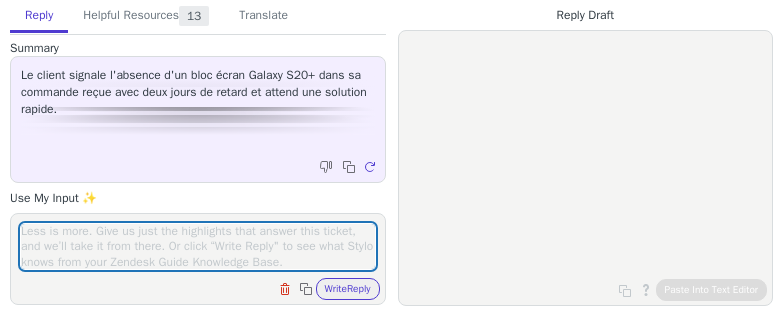 scroll, scrollTop: 0, scrollLeft: 0, axis: both 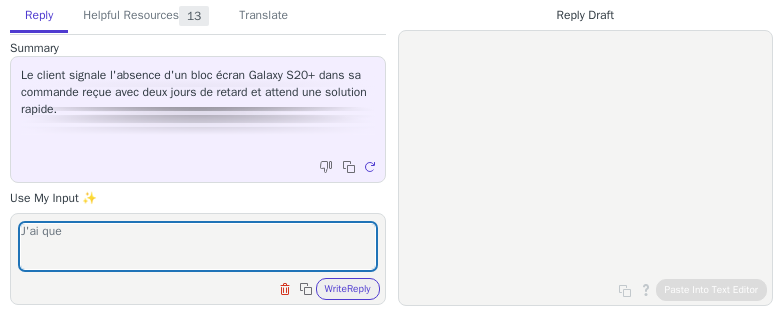 type on "J'ai que" 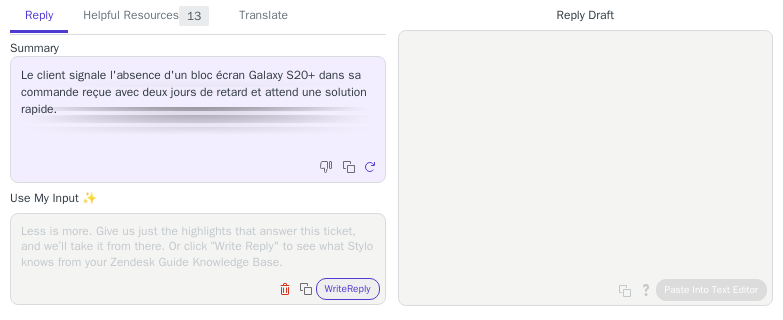click at bounding box center [198, 246] 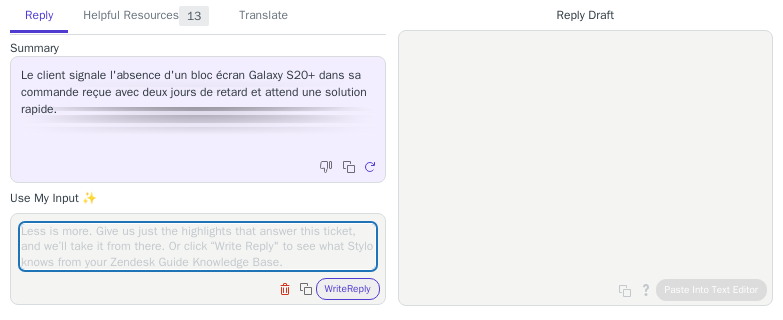 drag, startPoint x: 192, startPoint y: 222, endPoint x: 198, endPoint y: 237, distance: 16.155495 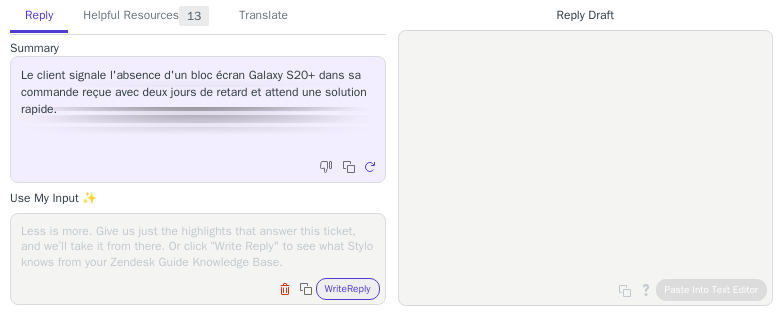 click on "Clear field Copy to clipboard Write  Reply" at bounding box center (198, 259) 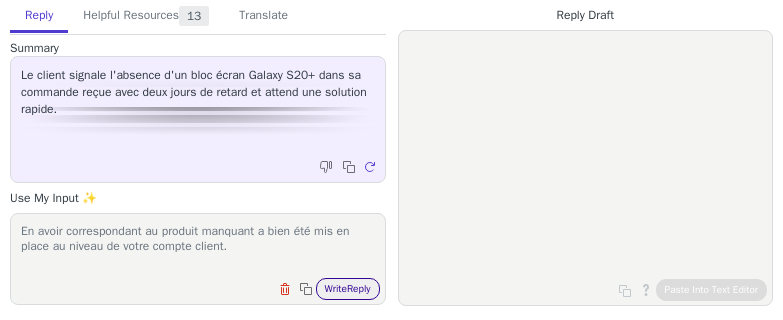 type on "En avoir correspondant au produit manquant a bien été mis en place au niveau de votre compte client." 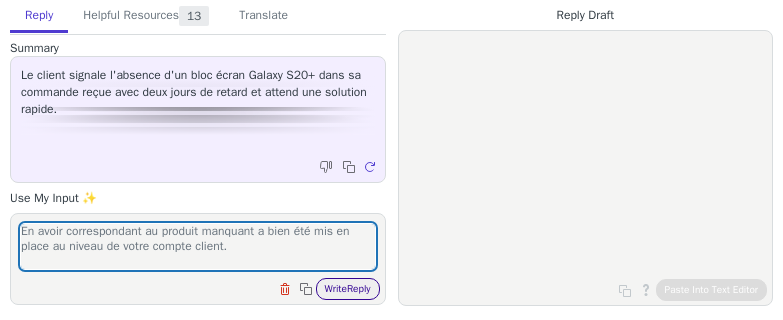 click on "Write  Reply" at bounding box center (348, 289) 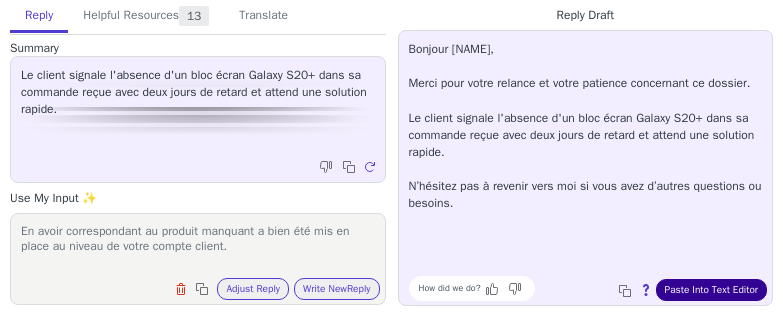 click on "Paste Into Text Editor" at bounding box center [711, 290] 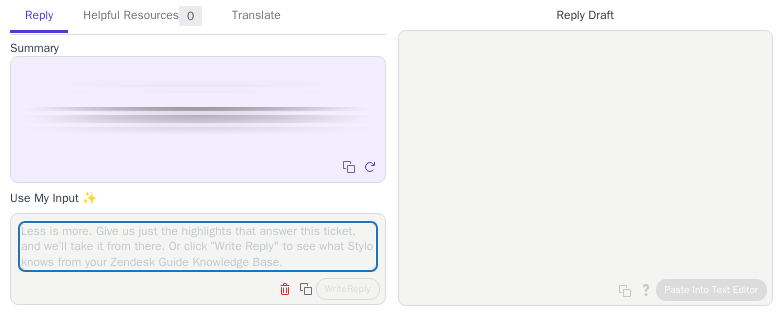 scroll, scrollTop: 0, scrollLeft: 0, axis: both 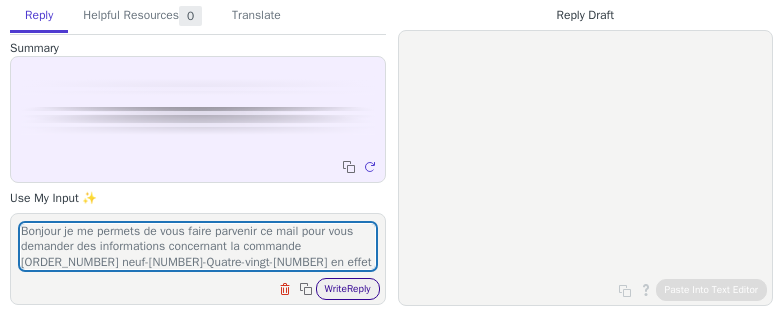 type on "Bonjour je me permets de vous faire parvenir ce mail pour vous demander des informations concernant la commande [ORDER_NUMBER] neuf-[NUMBER]-Quatre-vingt-[NUMBER] en effet notre service de logistique nous a informé que votre article a été envoyé en double sous [NUMBER] suivis différents. Pouvez-vous s'il vous plaît nous confirmer la réception ?" 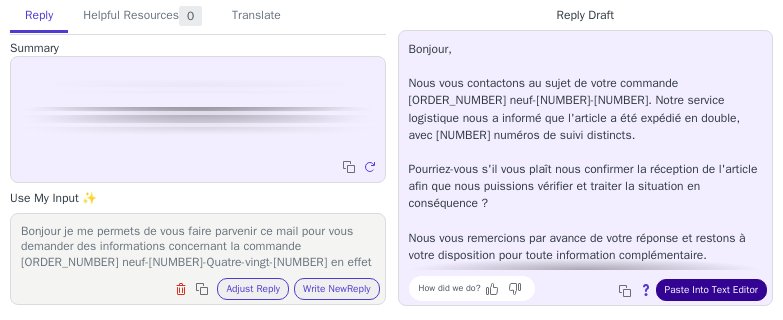 drag, startPoint x: 722, startPoint y: 282, endPoint x: 697, endPoint y: 283, distance: 25.019993 